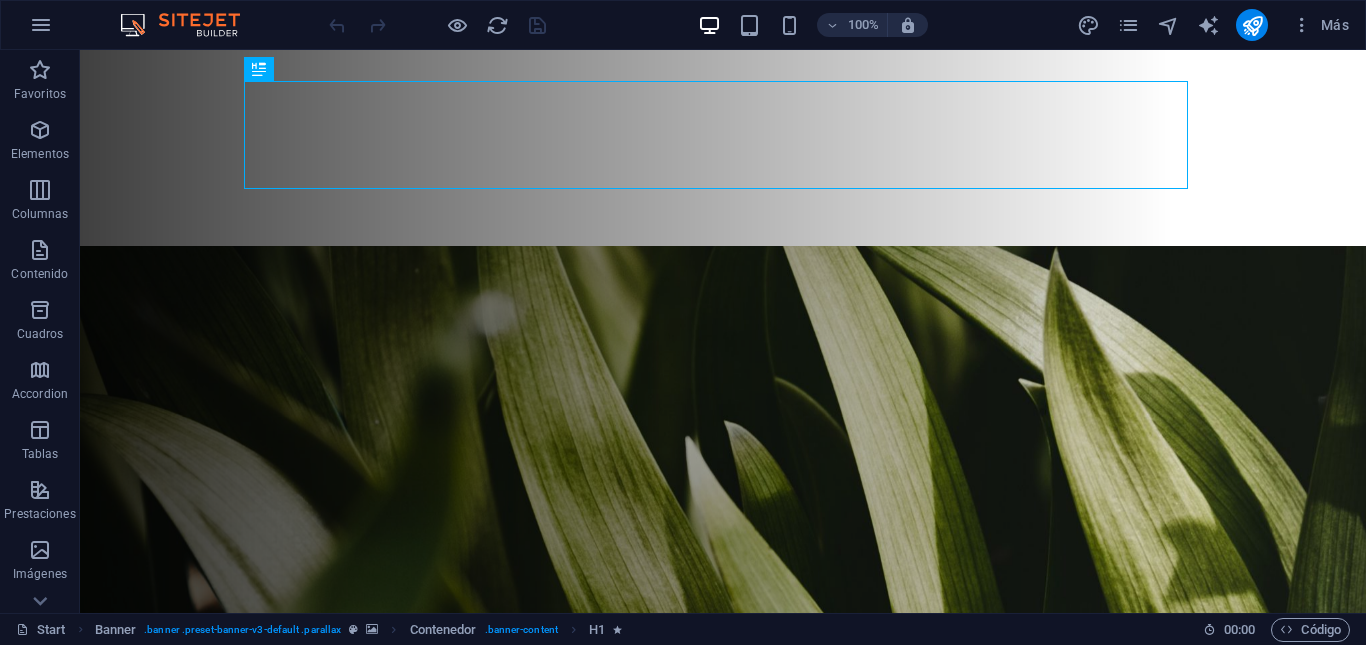 scroll, scrollTop: 261, scrollLeft: 0, axis: vertical 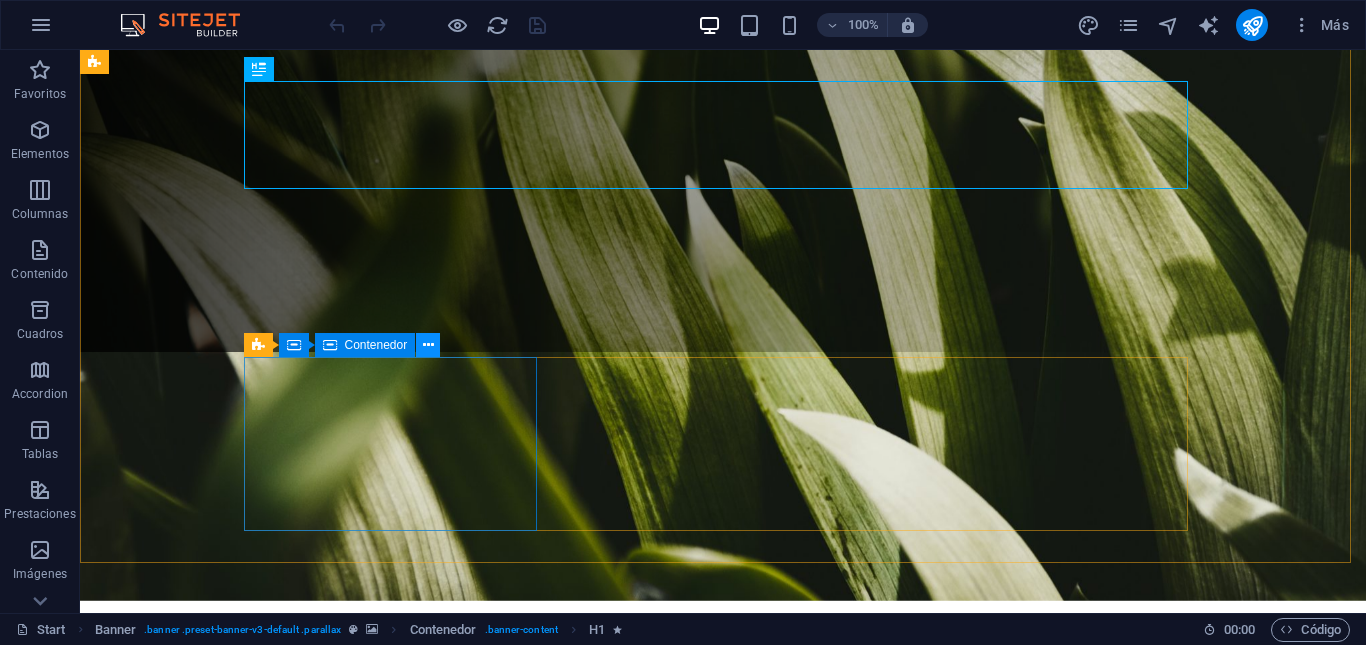 click at bounding box center [428, 345] 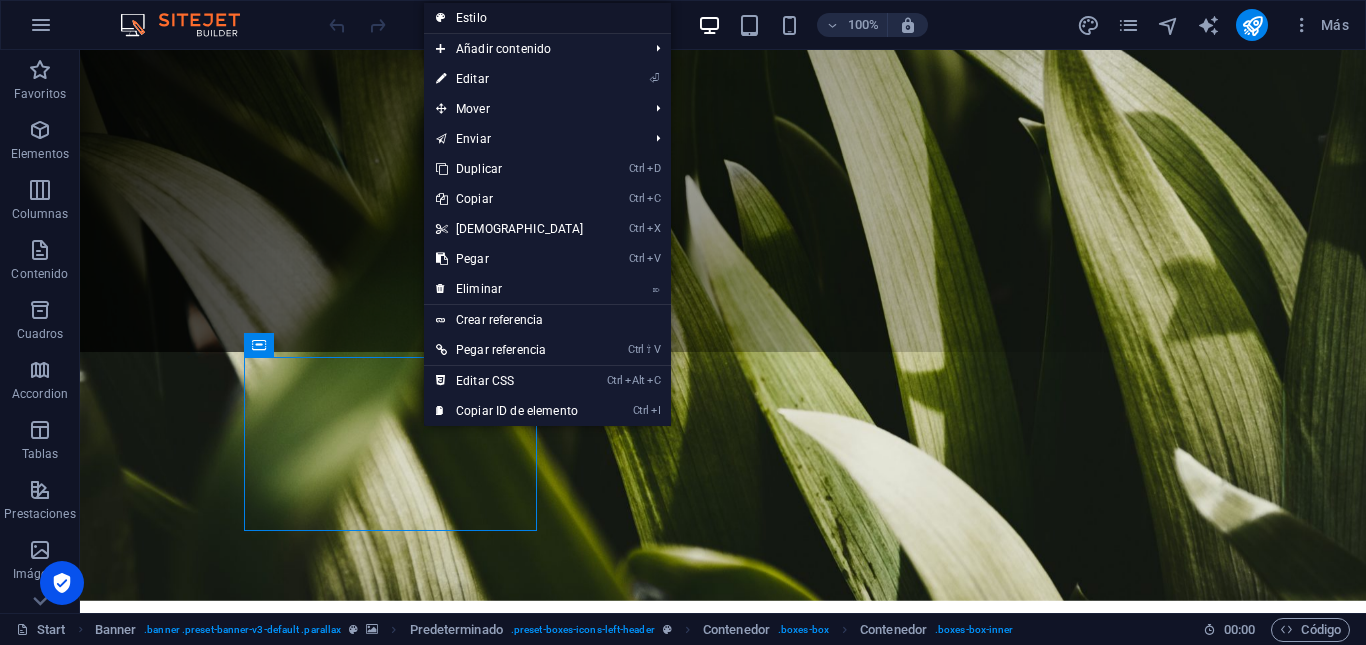 click on "Estilo" at bounding box center (547, 18) 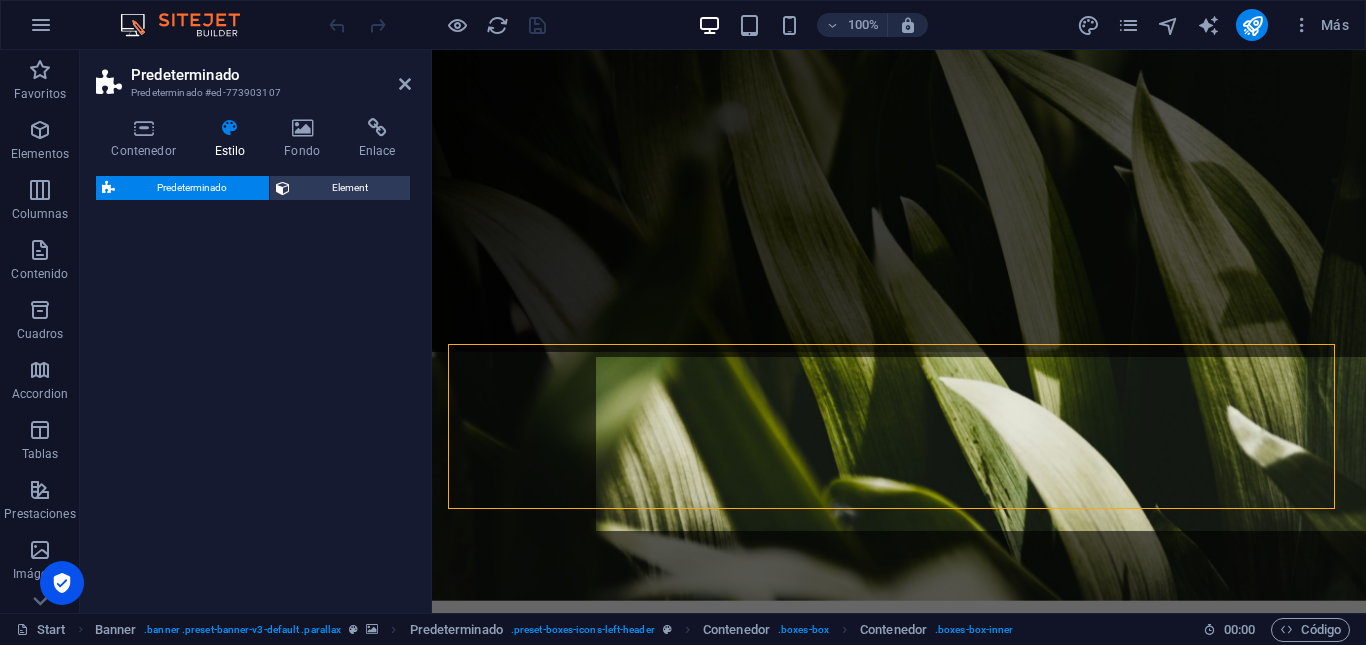 select on "px" 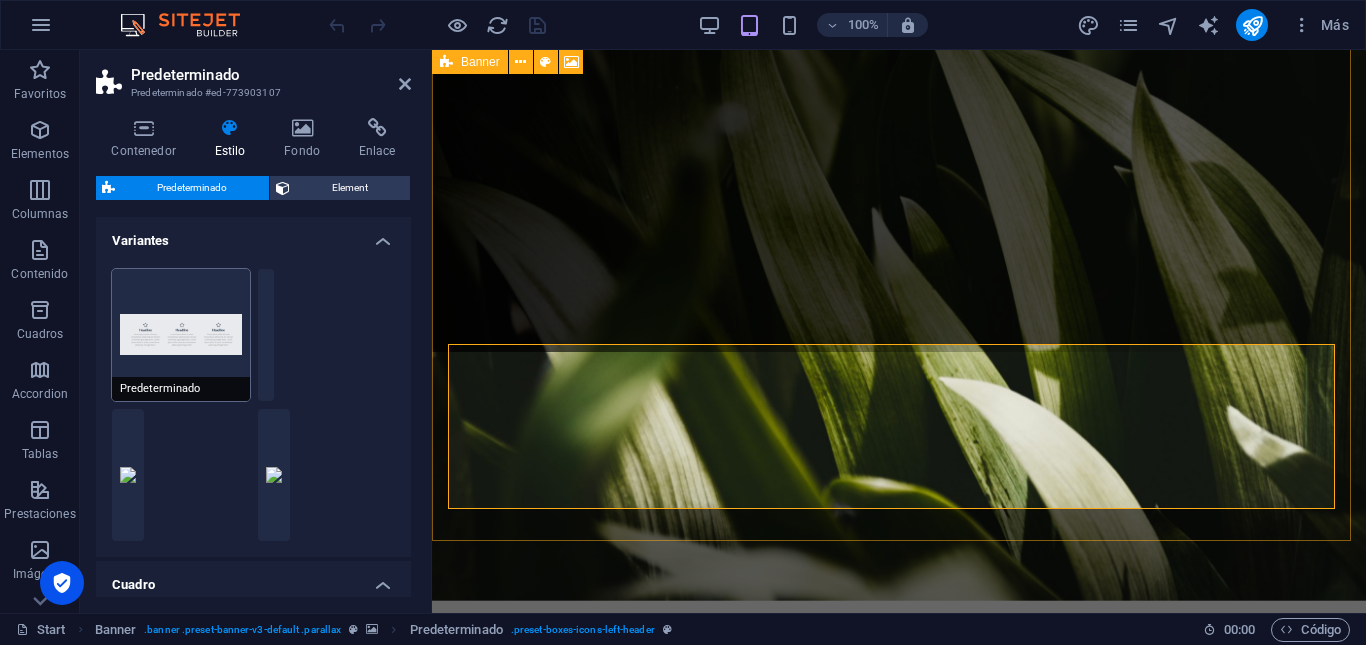 click on "Predeterminado" at bounding box center [181, 335] 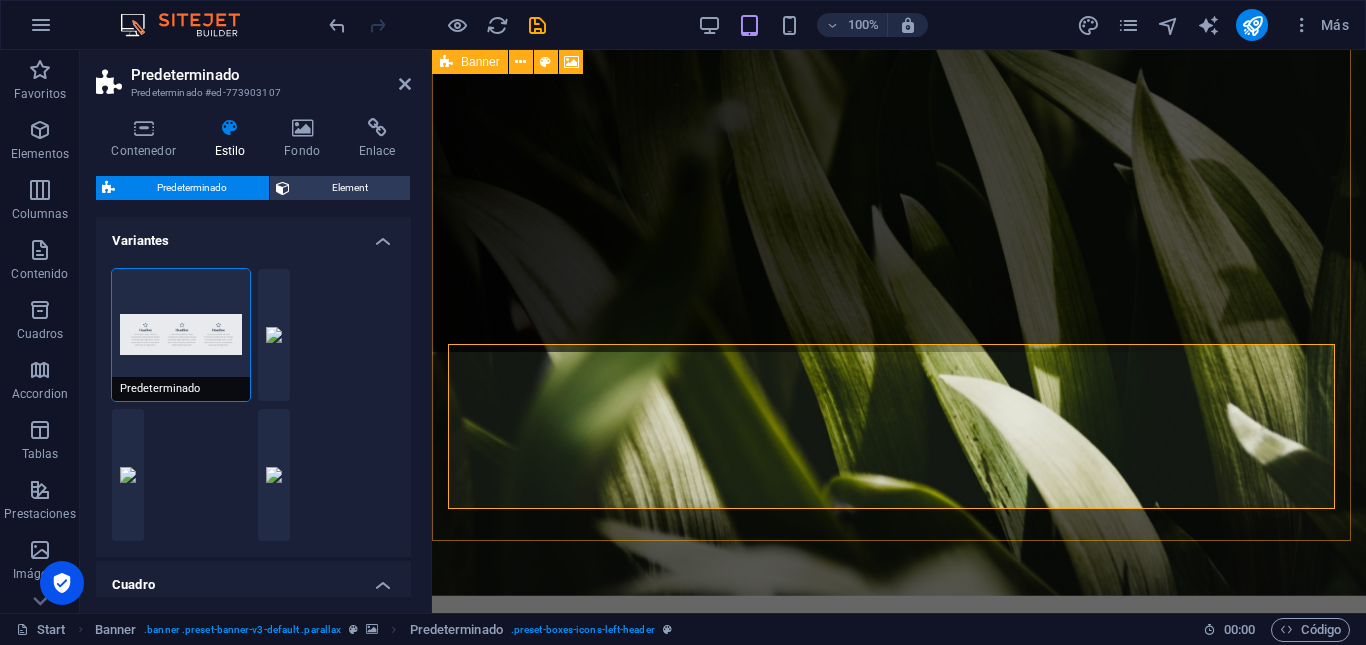 type on "0" 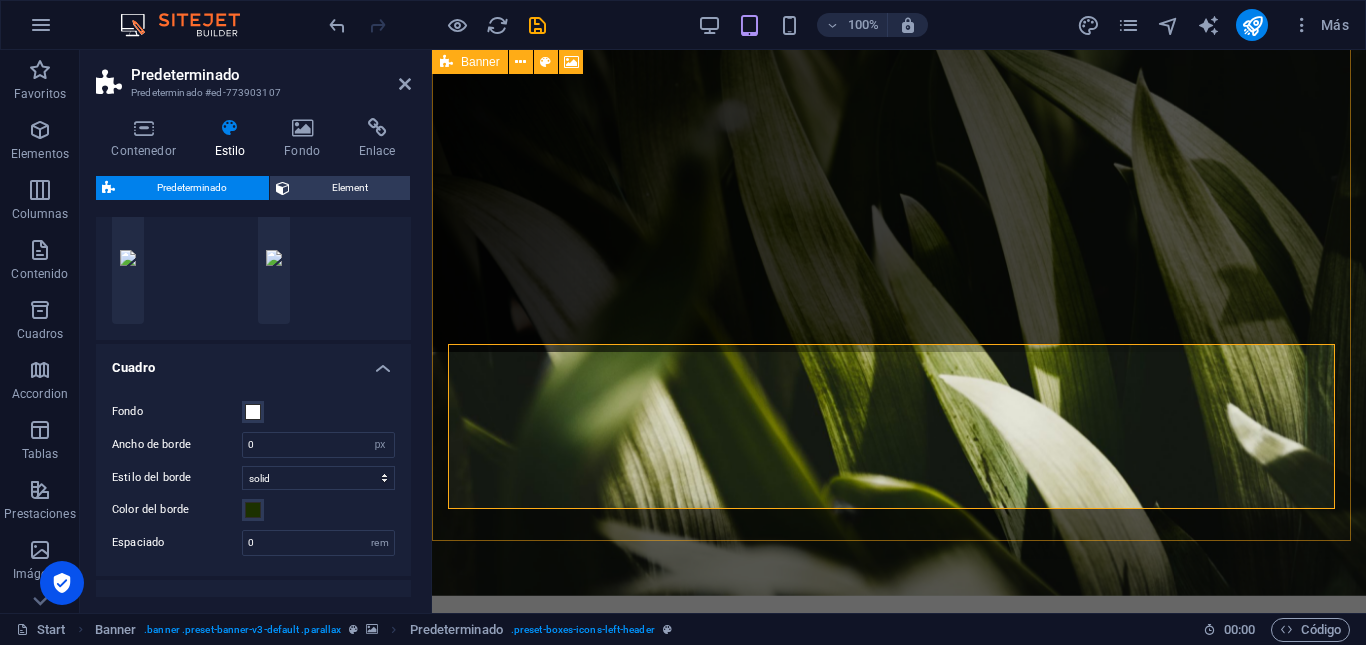scroll, scrollTop: 219, scrollLeft: 0, axis: vertical 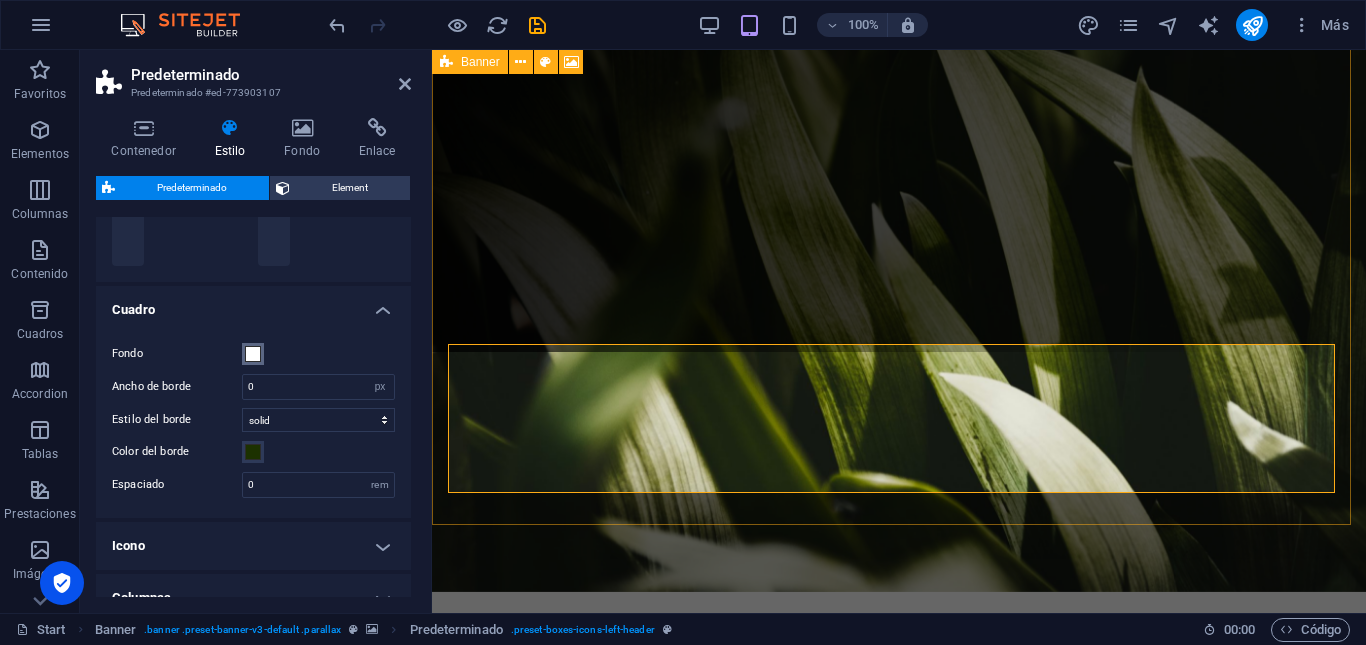 drag, startPoint x: 346, startPoint y: 391, endPoint x: 253, endPoint y: 351, distance: 101.23734 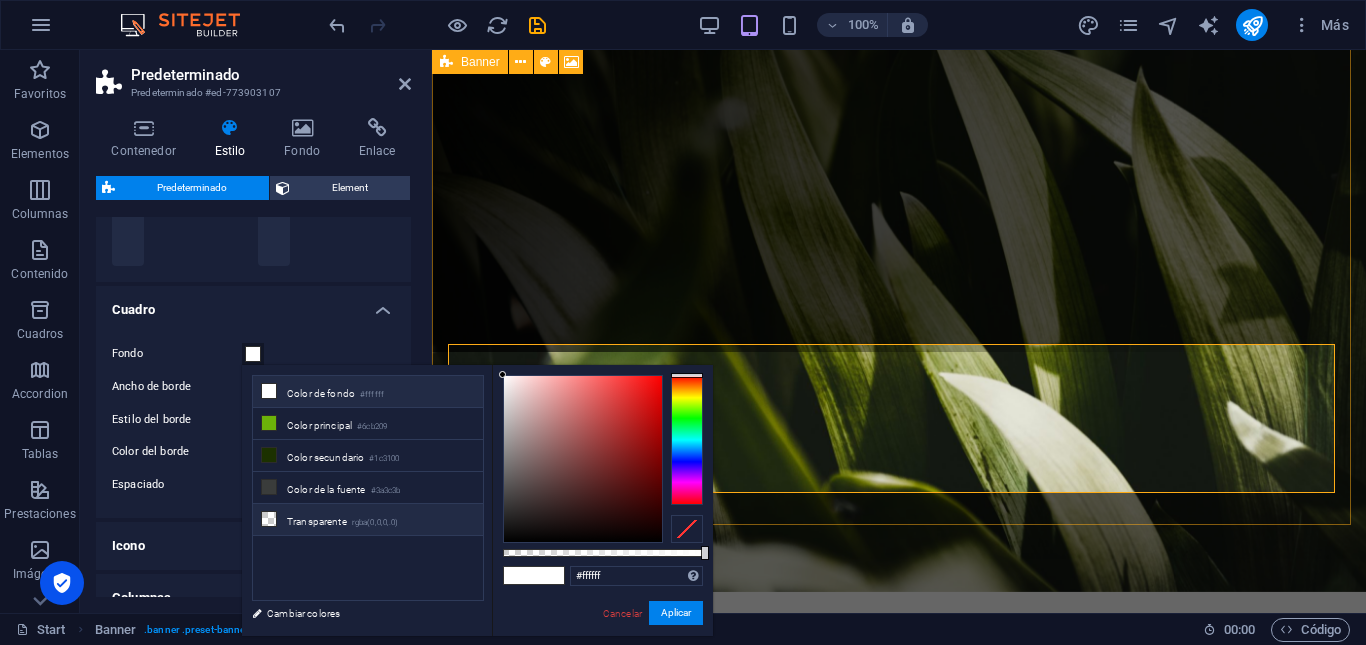 click on "Transparente
rgba(0,0,0,.0)" at bounding box center [368, 520] 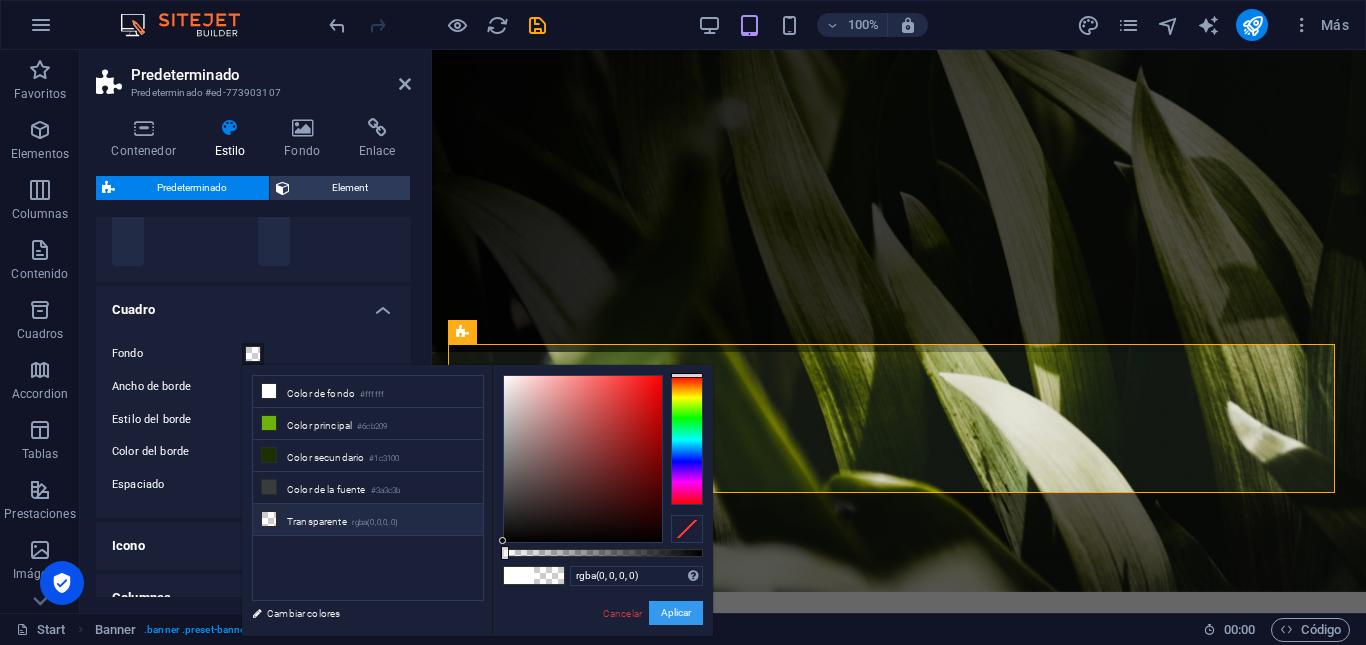 click on "Aplicar" at bounding box center (676, 613) 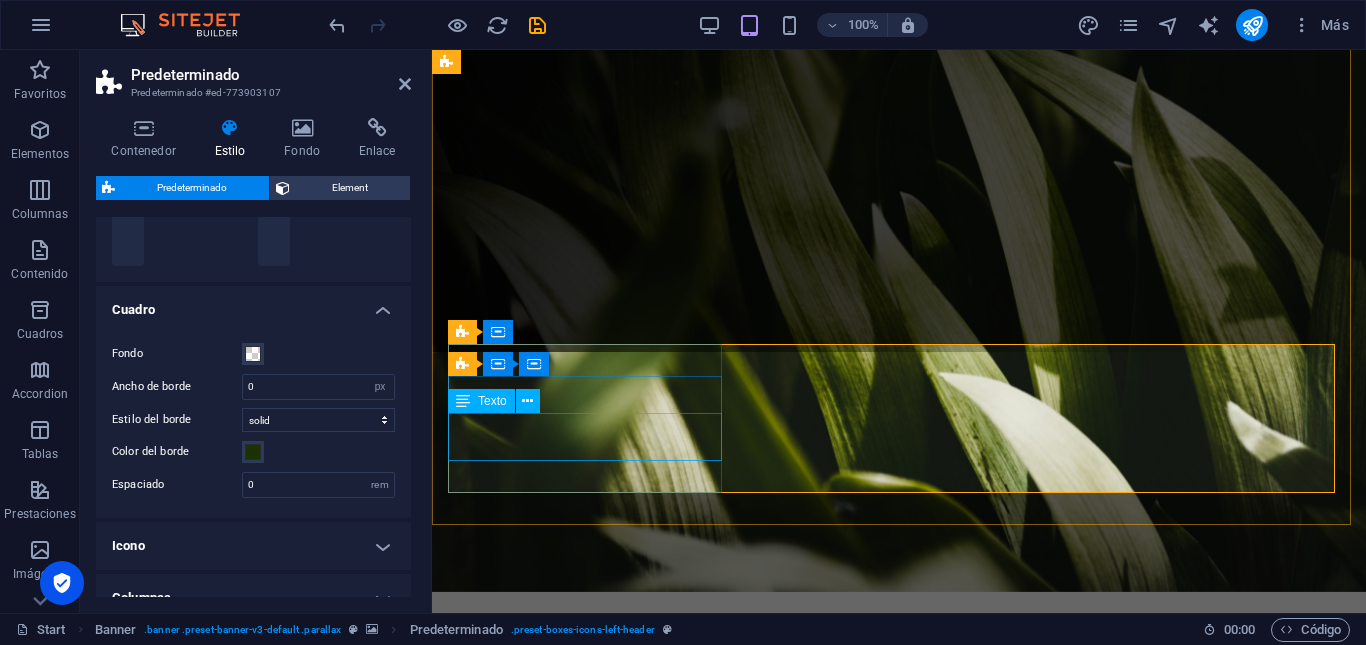 click on "Mas de 15 años en construcción continua de nuestro modelo" at bounding box center (899, 1066) 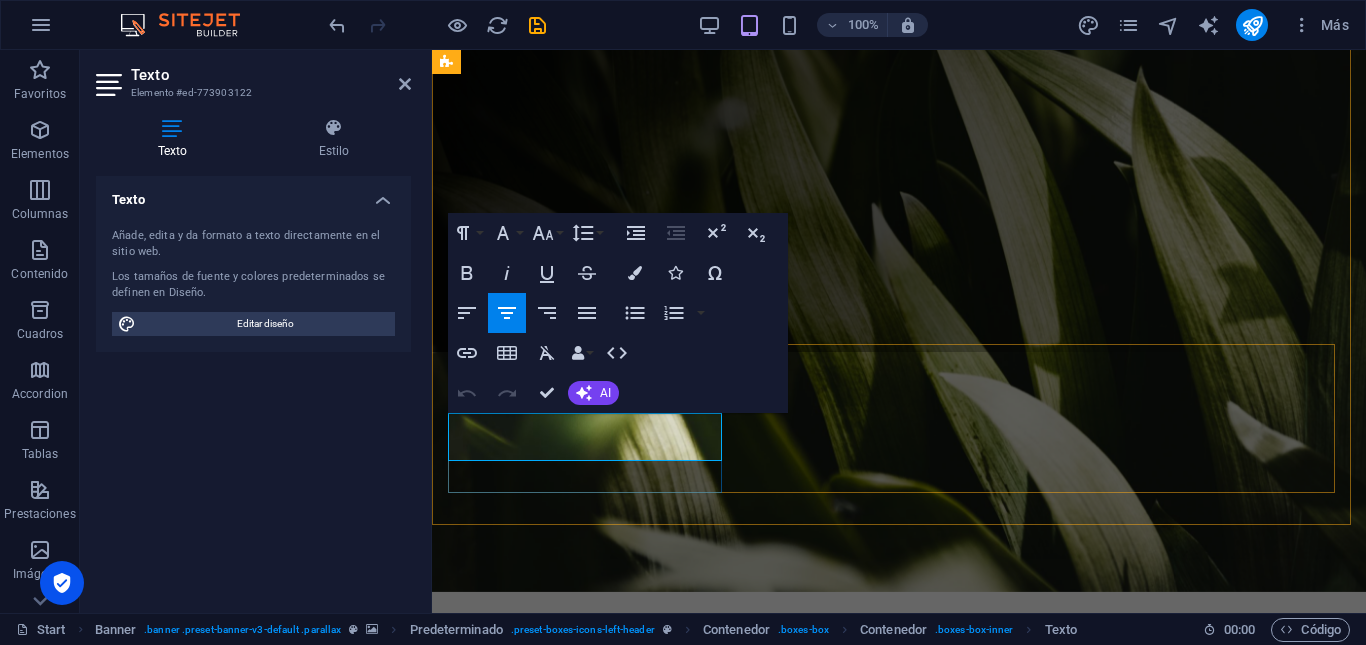 drag, startPoint x: 694, startPoint y: 448, endPoint x: 465, endPoint y: 422, distance: 230.47125 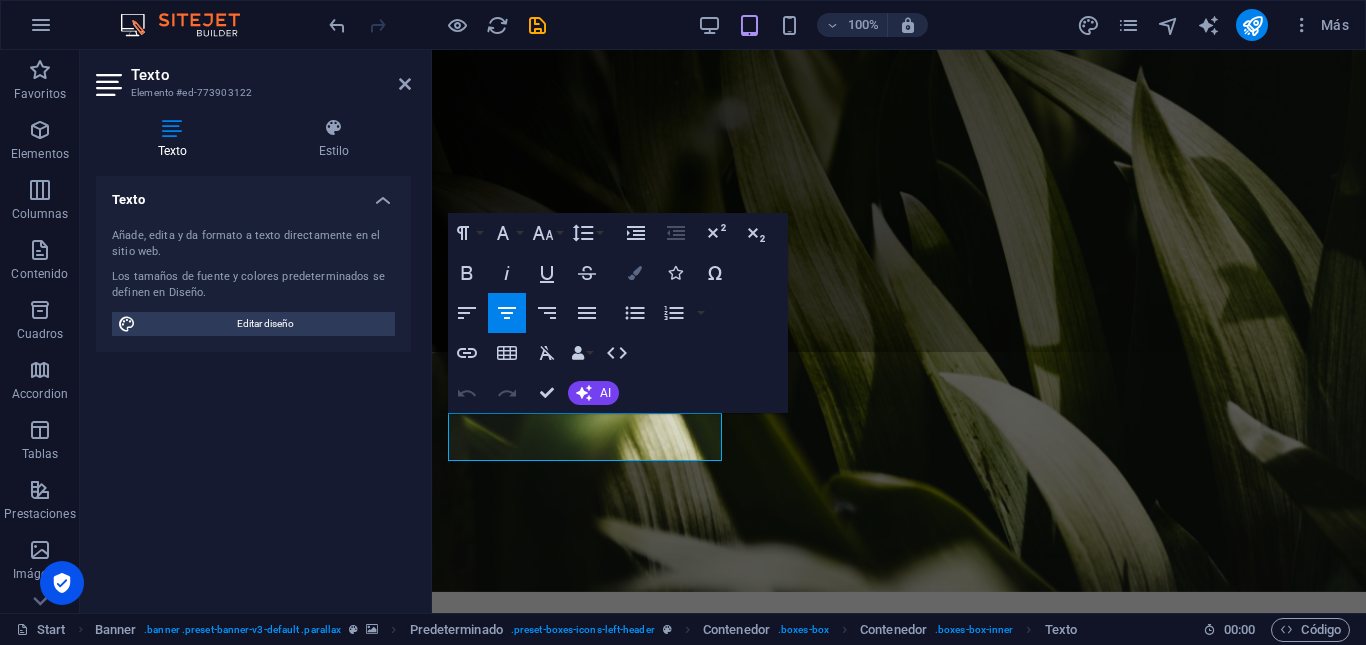 click at bounding box center (635, 273) 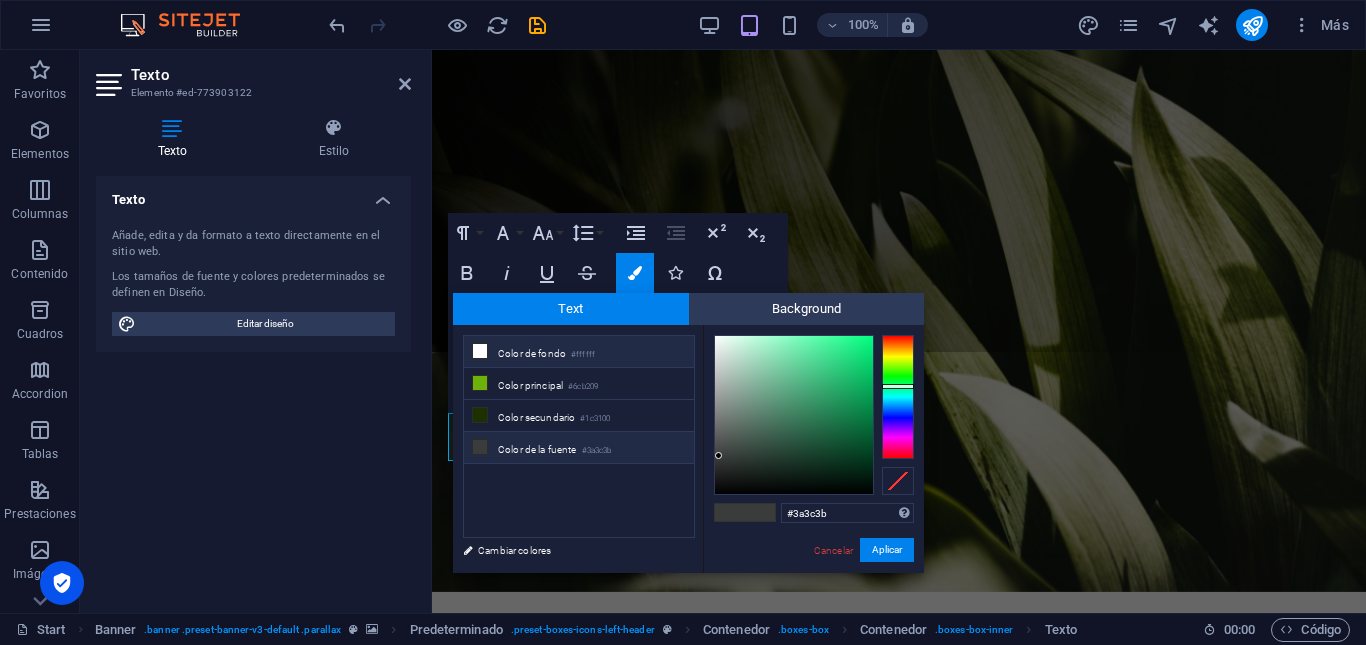 click on "Color de fondo
#ffffff" at bounding box center [579, 352] 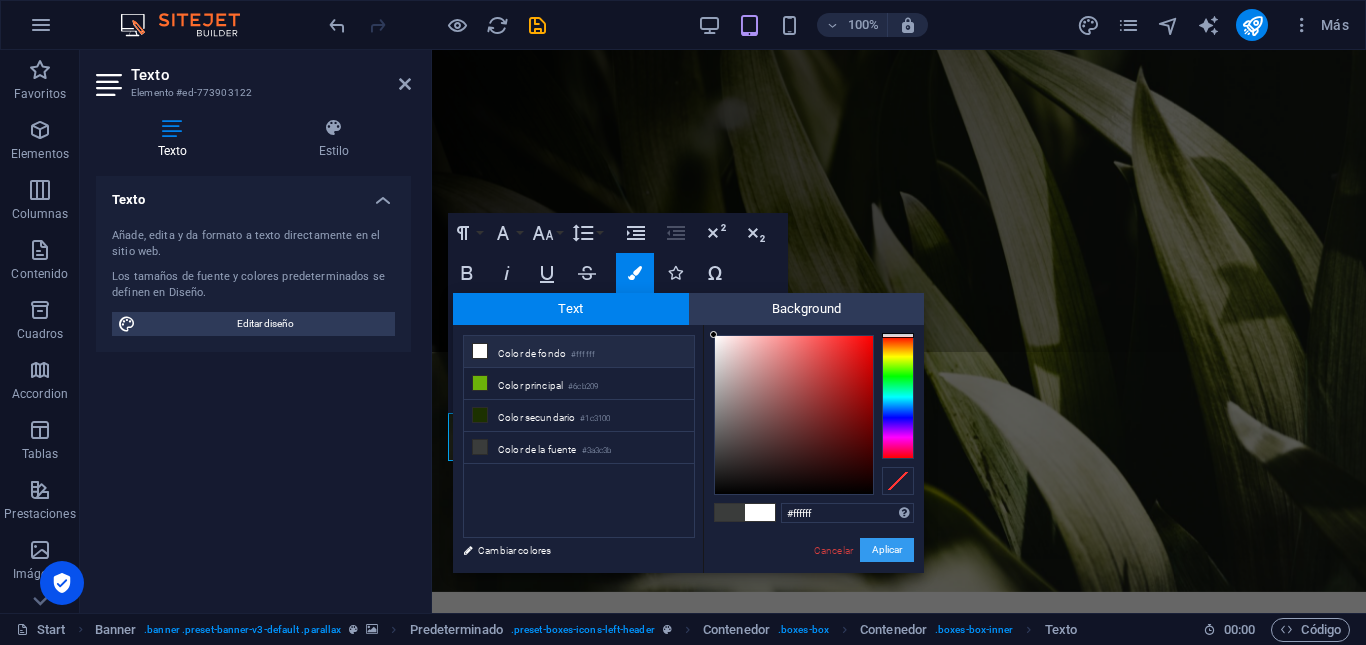 click on "Aplicar" at bounding box center (887, 550) 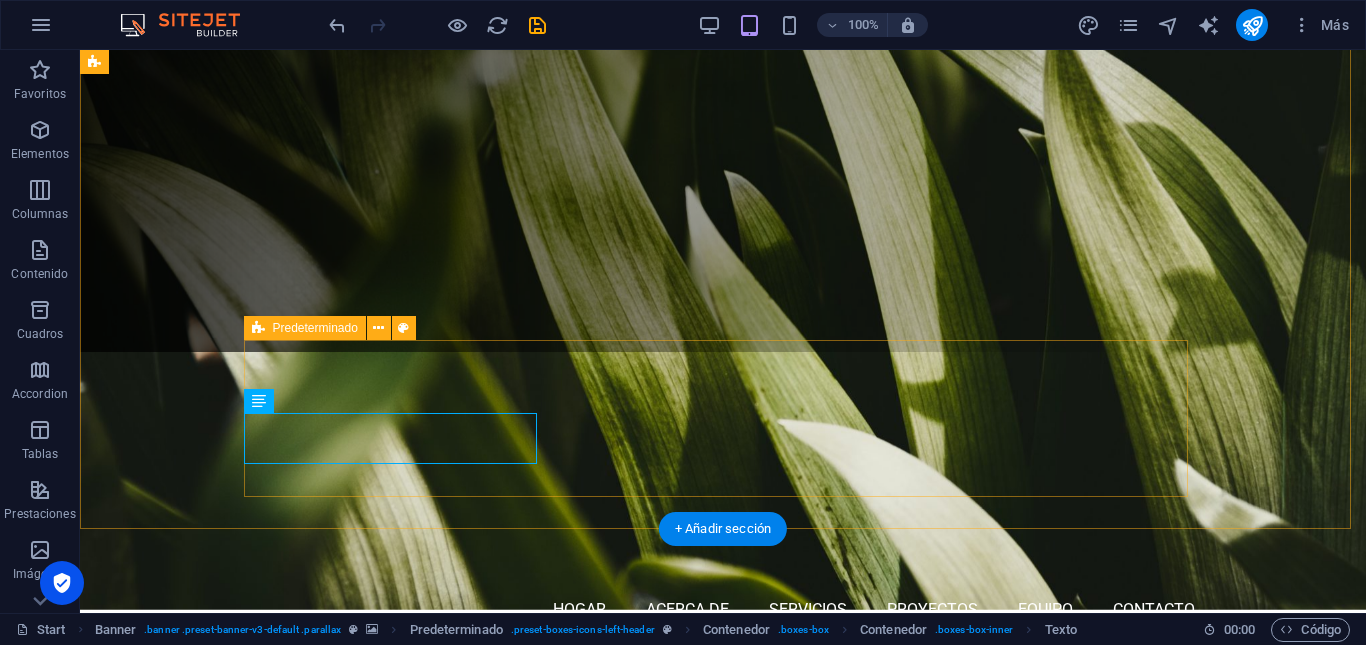 scroll, scrollTop: 278, scrollLeft: 0, axis: vertical 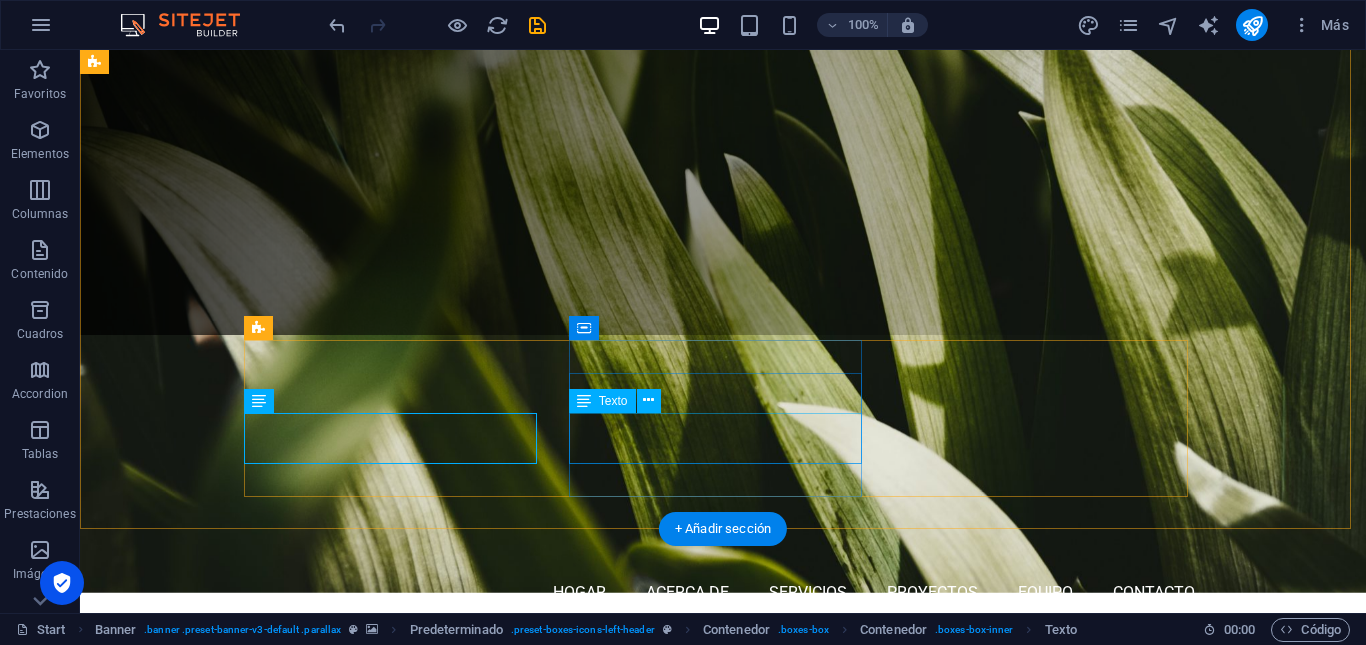 click on "Construimos programas productivos que nos permiten expandir" at bounding box center (723, 1156) 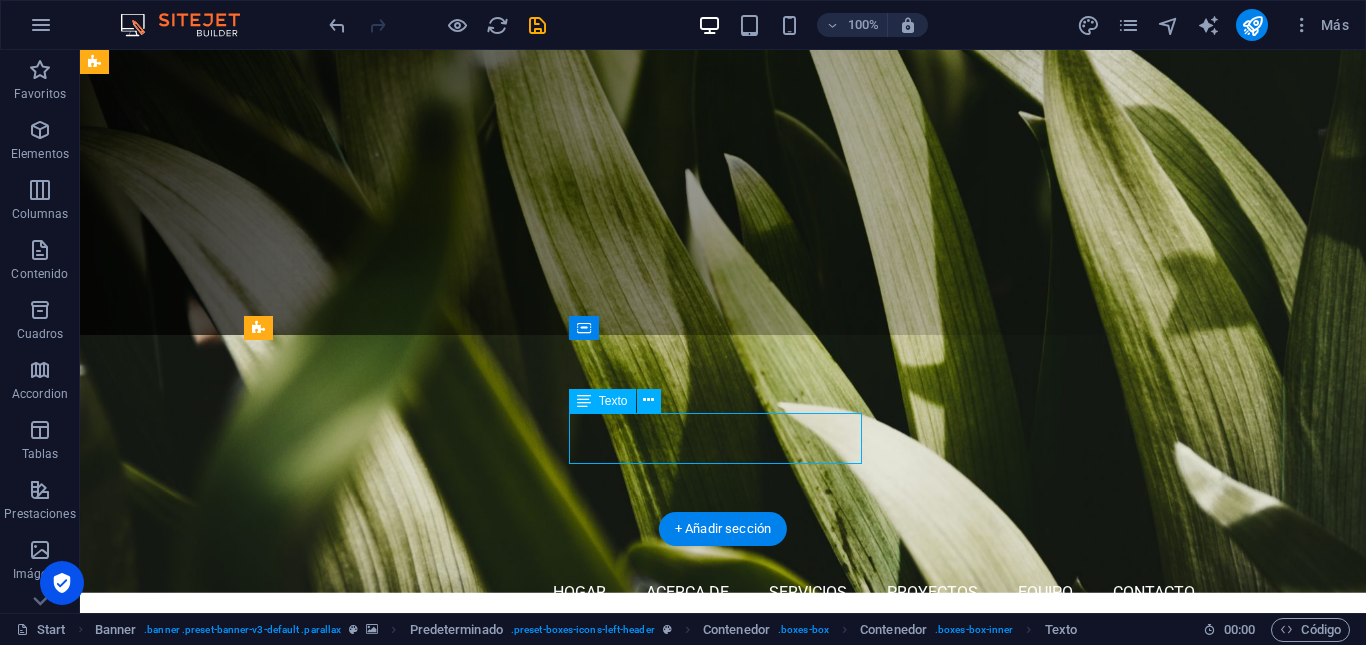 click on "Construimos programas productivos que nos permiten expandir" at bounding box center [723, 1156] 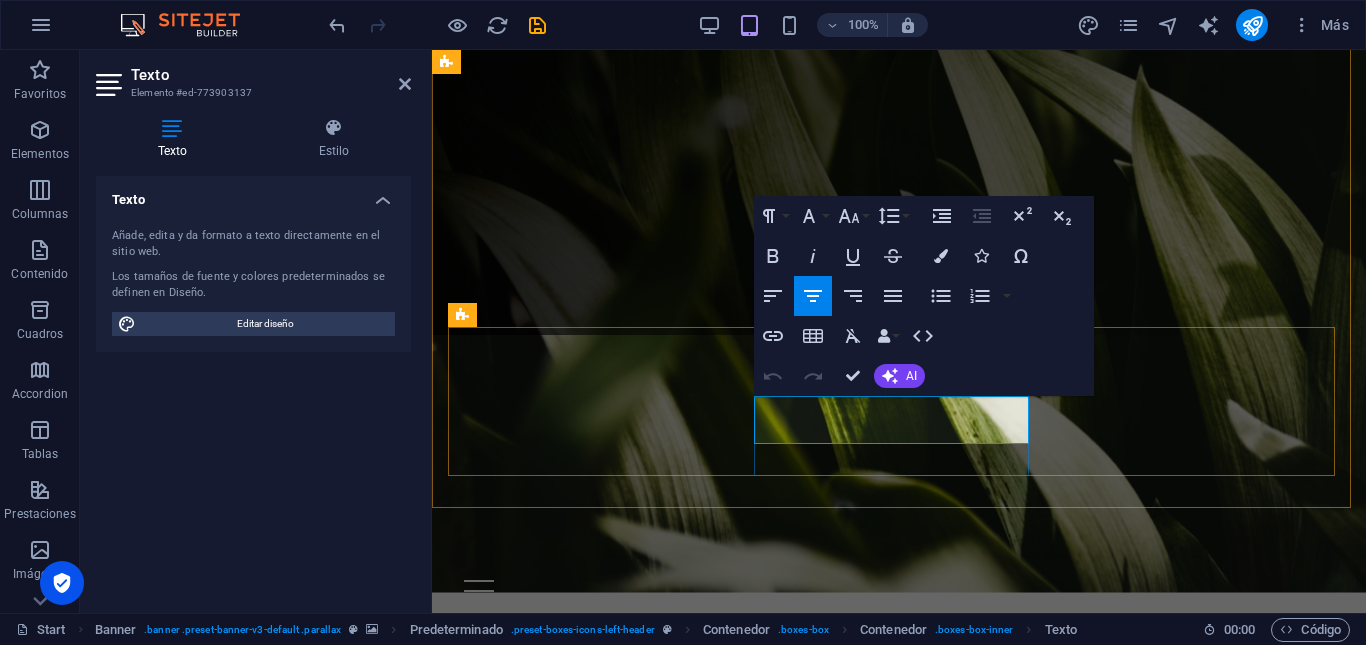 drag, startPoint x: 998, startPoint y: 434, endPoint x: 756, endPoint y: 414, distance: 242.82504 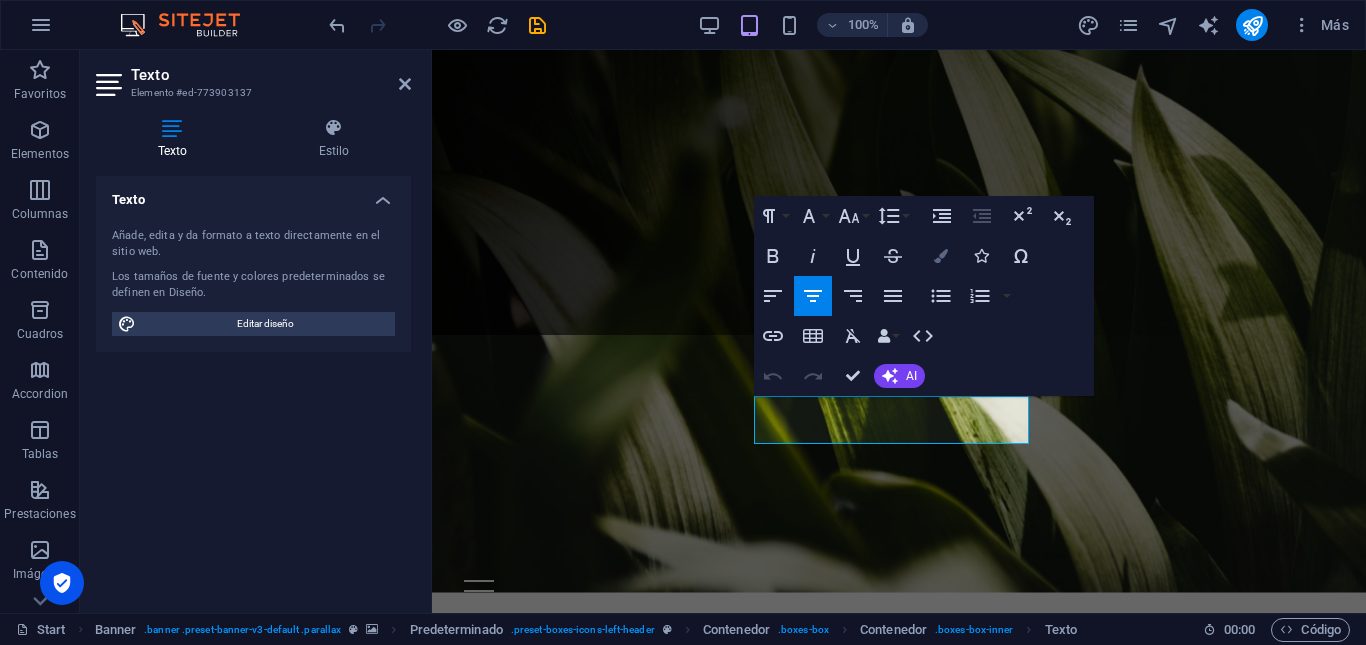 click at bounding box center (941, 256) 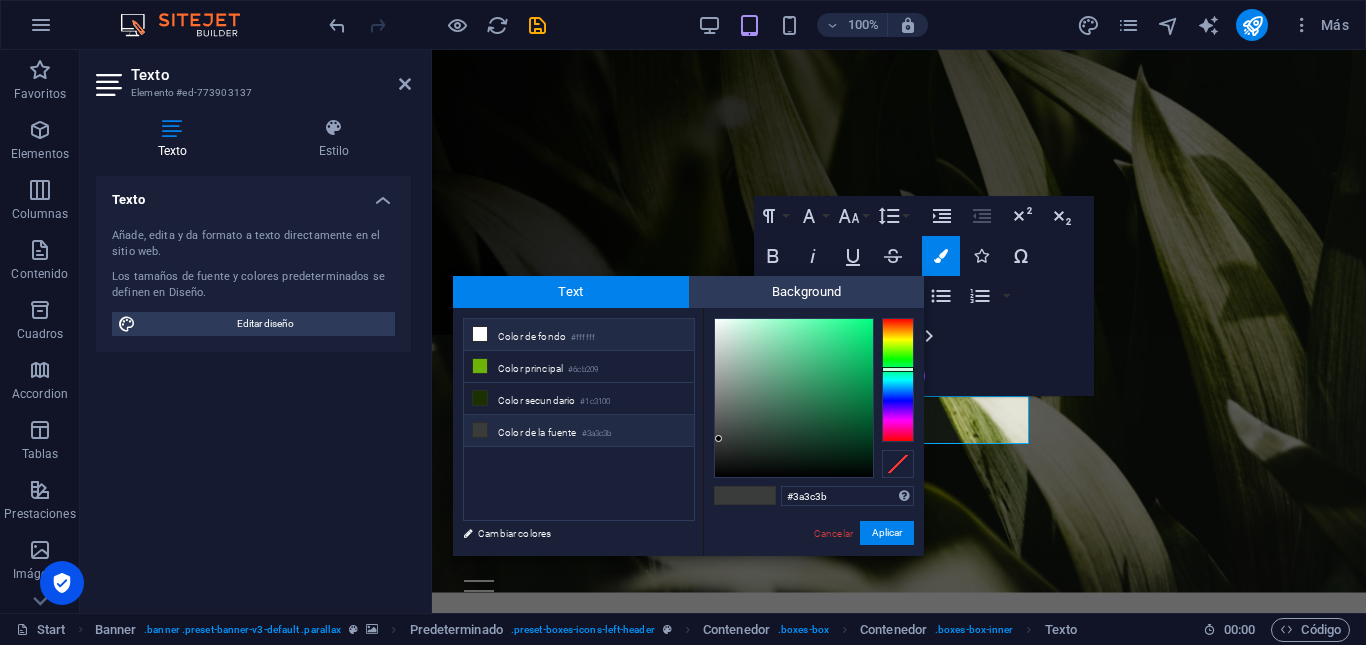 click on "#ffffff" at bounding box center (583, 338) 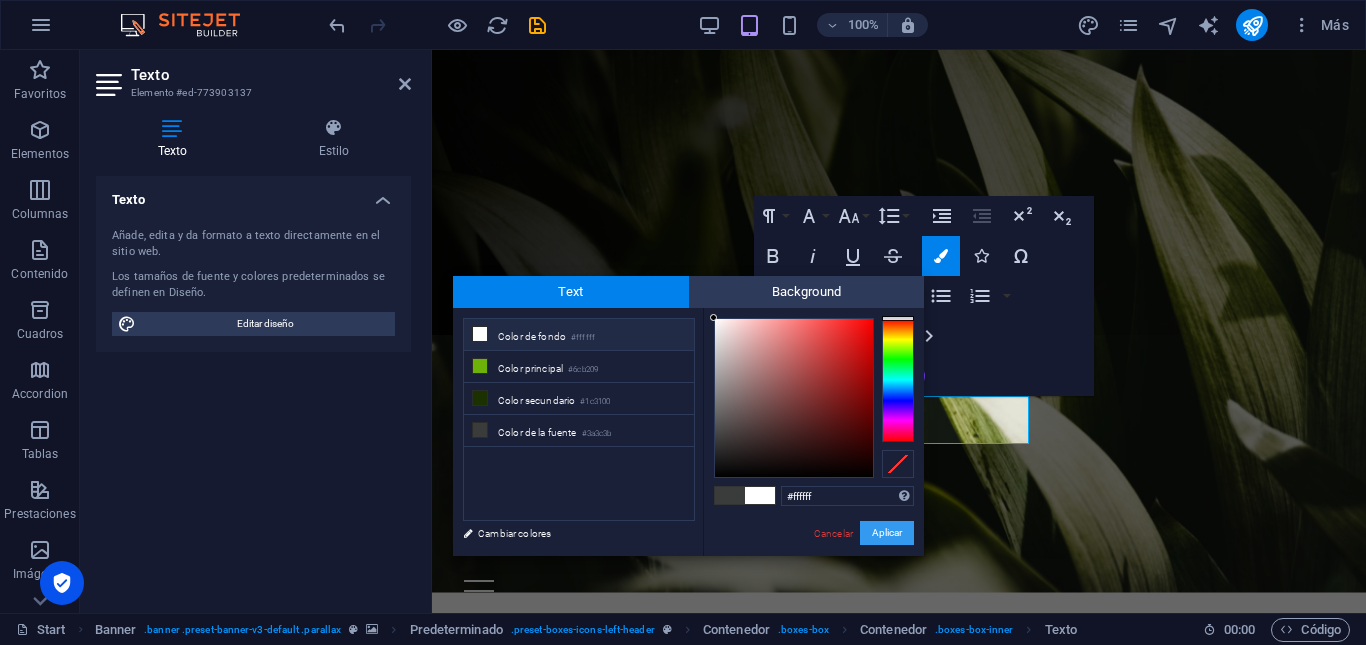 click on "Aplicar" at bounding box center [887, 533] 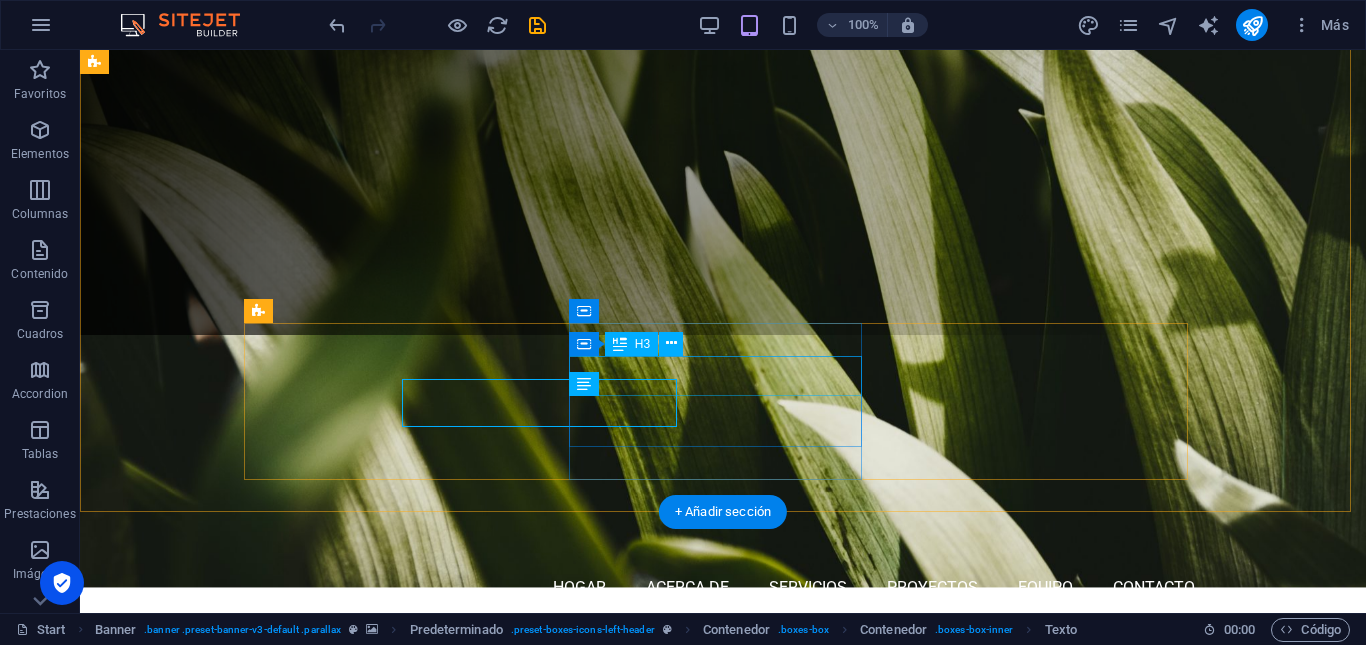 scroll, scrollTop: 295, scrollLeft: 0, axis: vertical 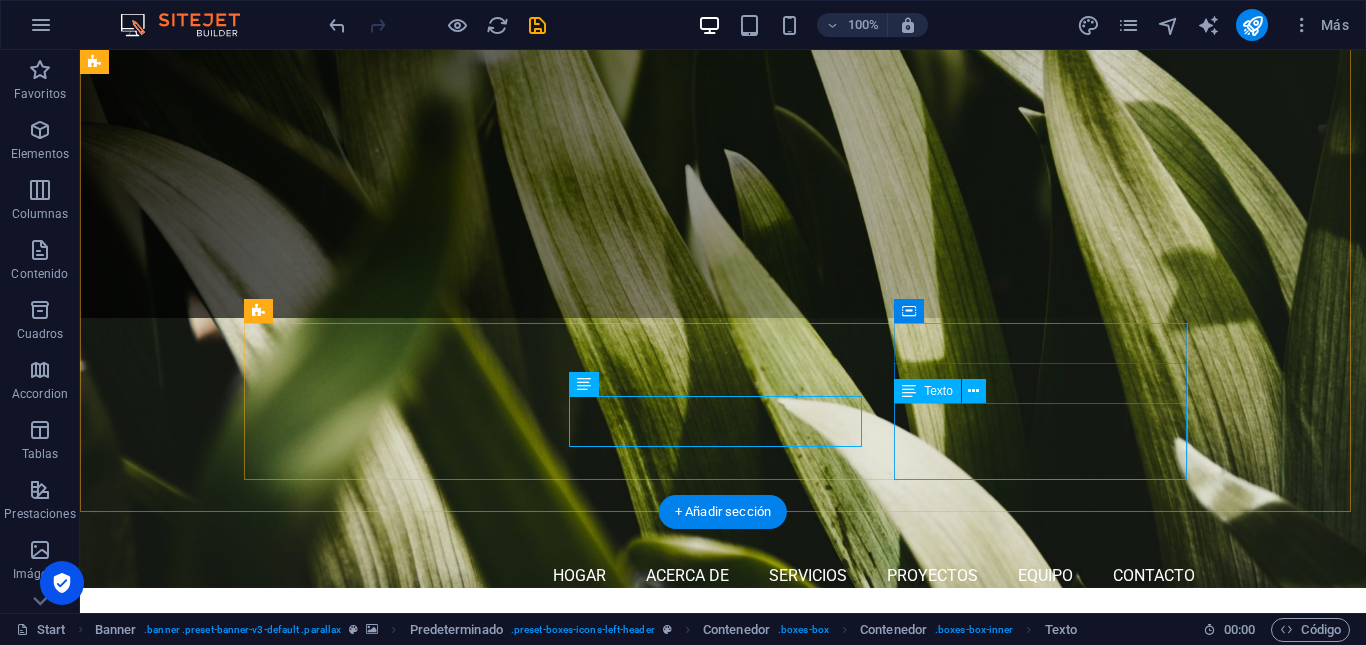 click on "12 Patentes propias, mas de 72 servicios, crecimiento continuo y expansión sostenida" at bounding box center (723, 1260) 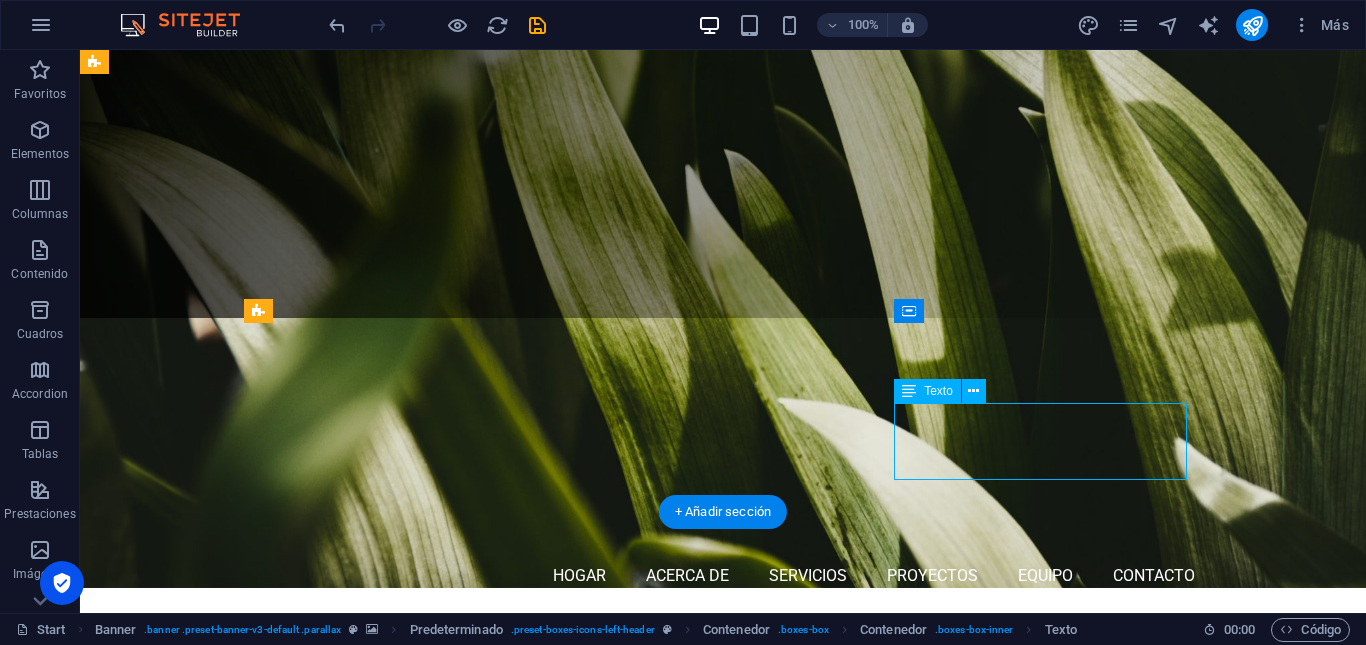 click on "12 Patentes propias, mas de 72 servicios, crecimiento continuo y expansión sostenida" at bounding box center (723, 1260) 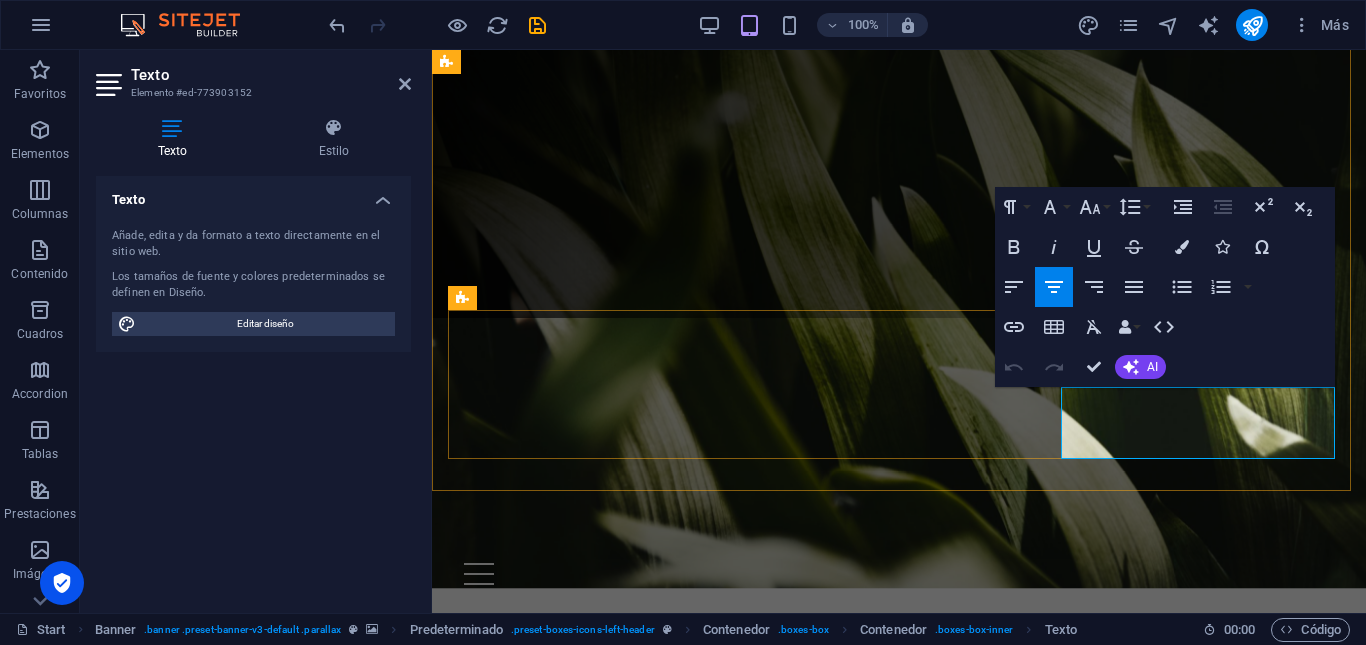 drag, startPoint x: 1295, startPoint y: 451, endPoint x: 1506, endPoint y: 428, distance: 212.24985 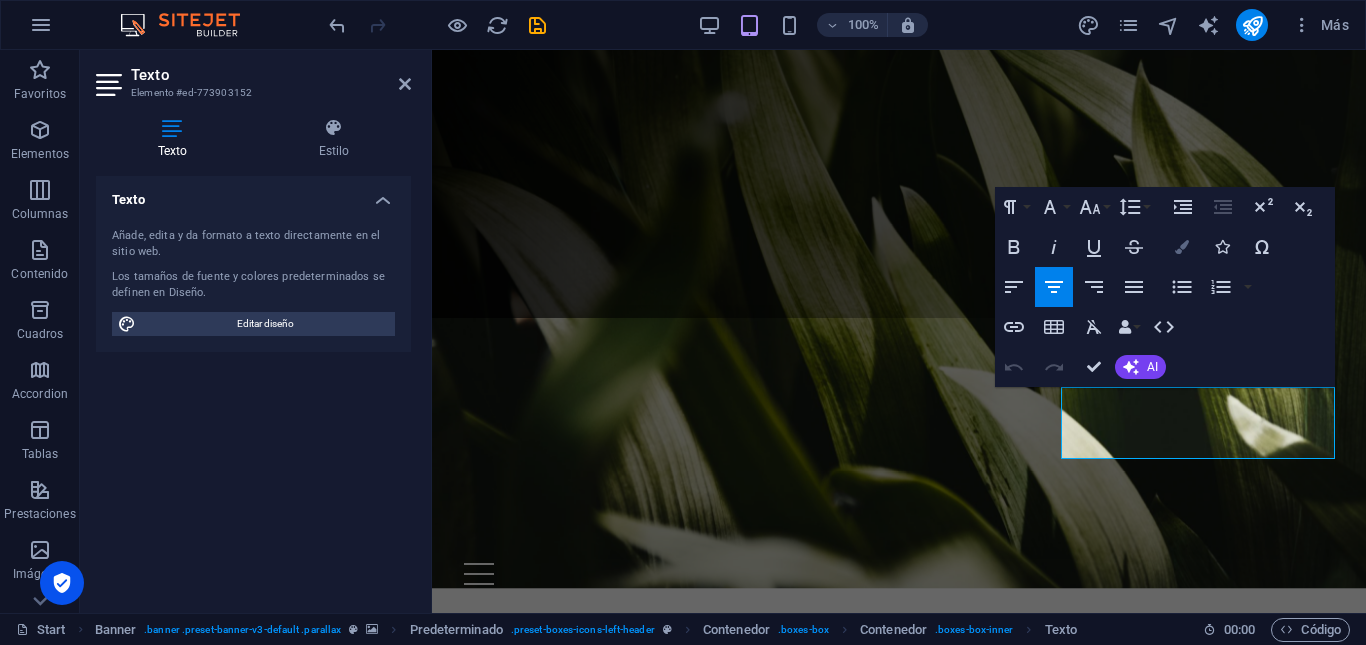 click at bounding box center [1182, 247] 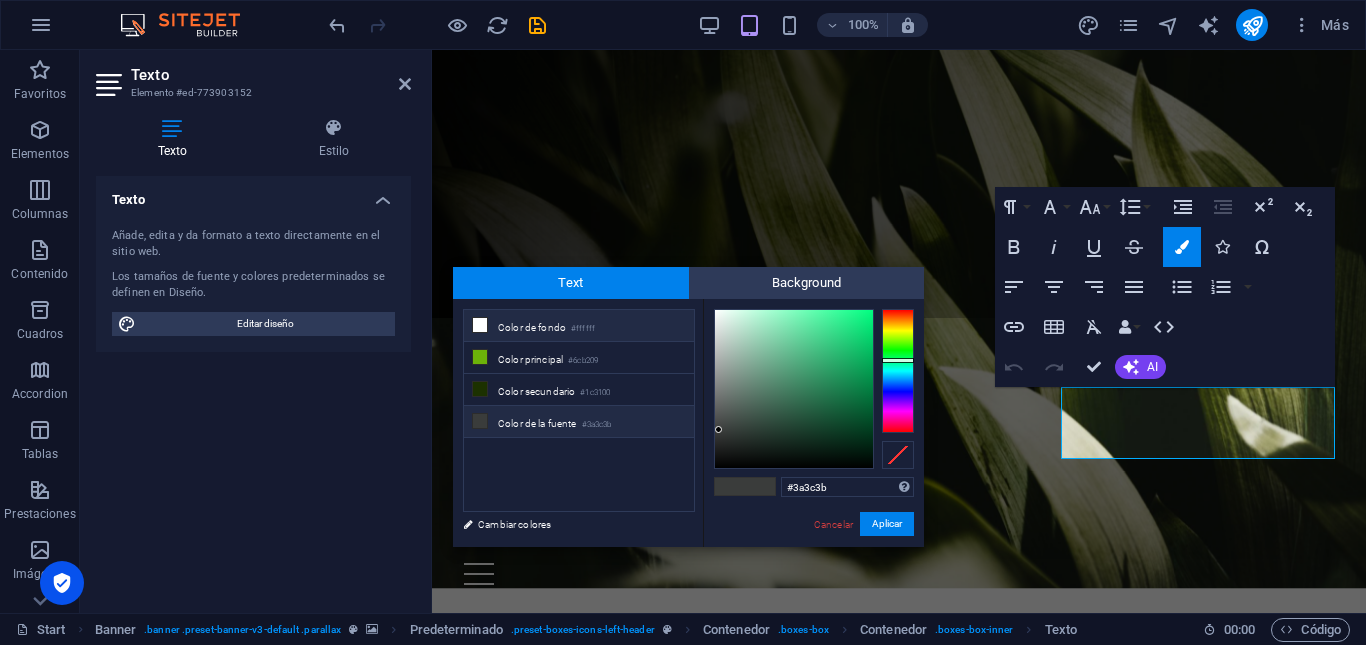 click on "Color de fondo
#ffffff" at bounding box center [579, 326] 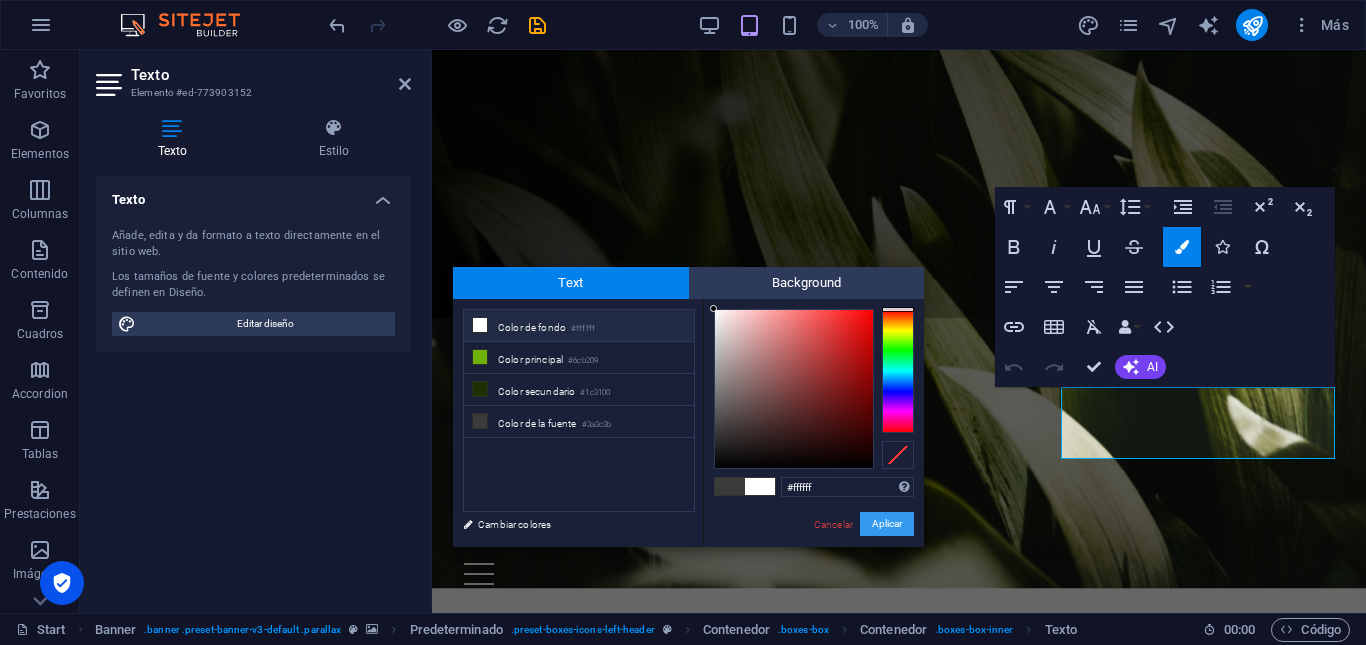 click on "Aplicar" at bounding box center (887, 524) 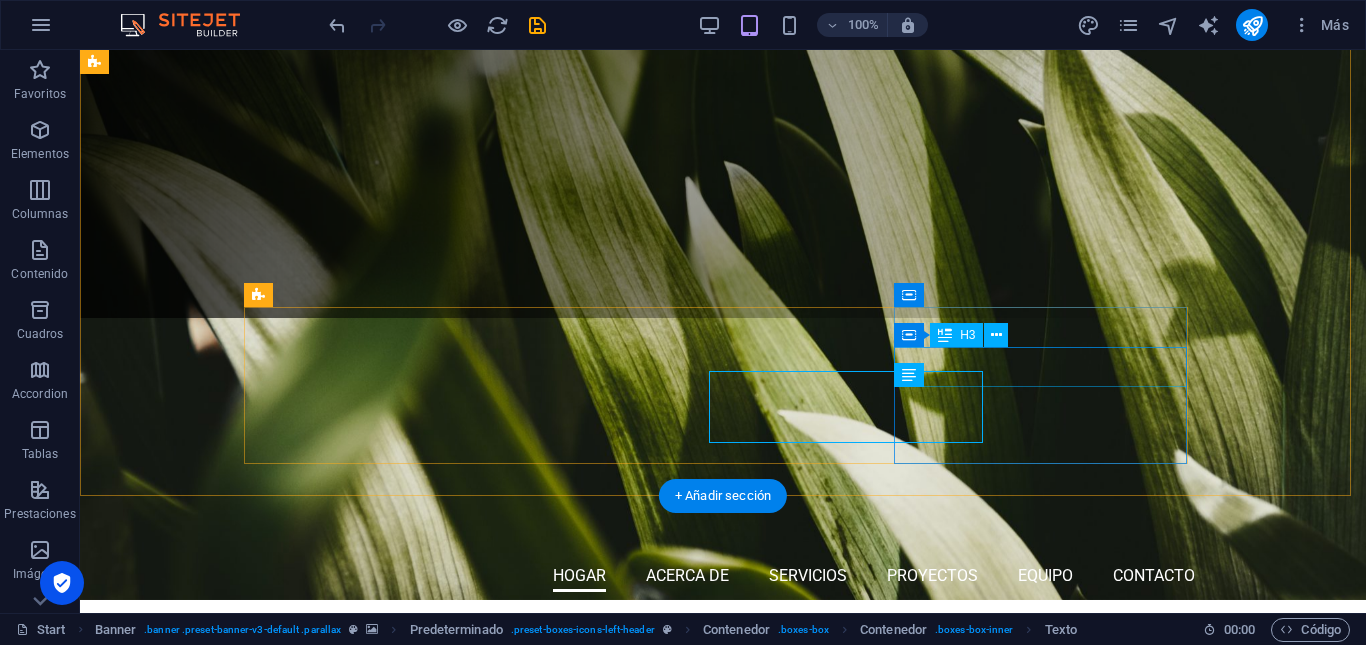 scroll, scrollTop: 311, scrollLeft: 0, axis: vertical 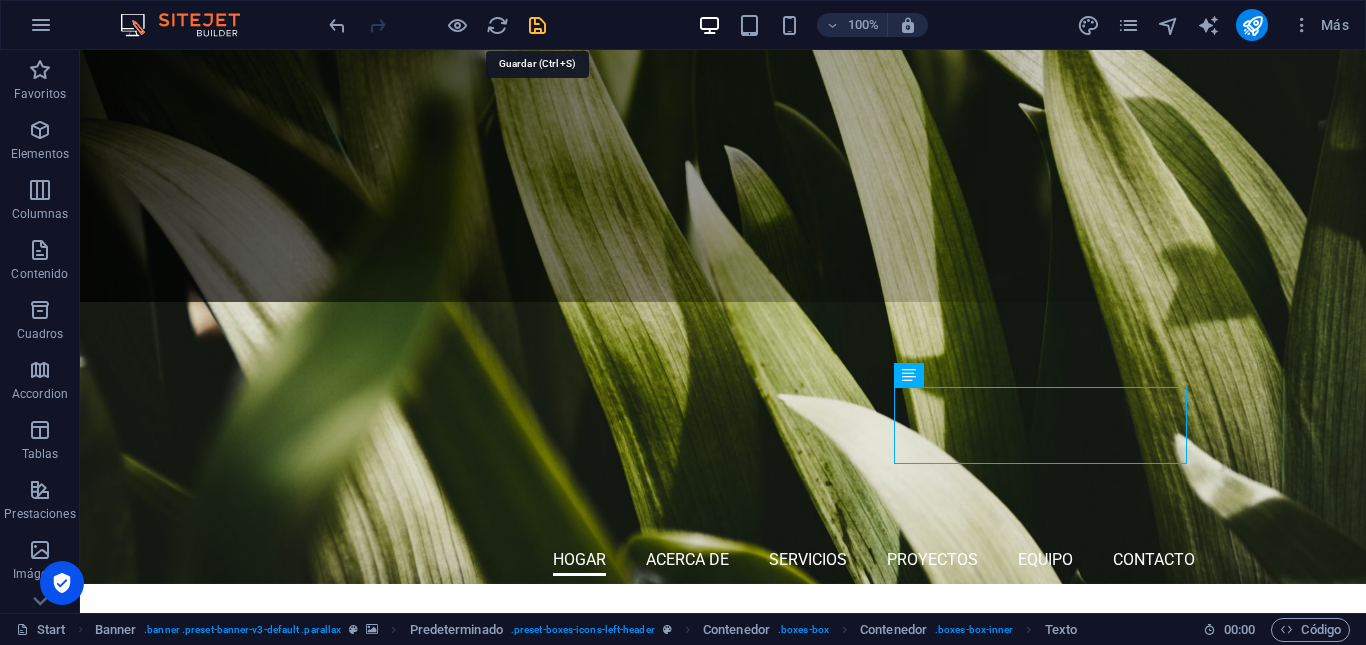 click at bounding box center [537, 25] 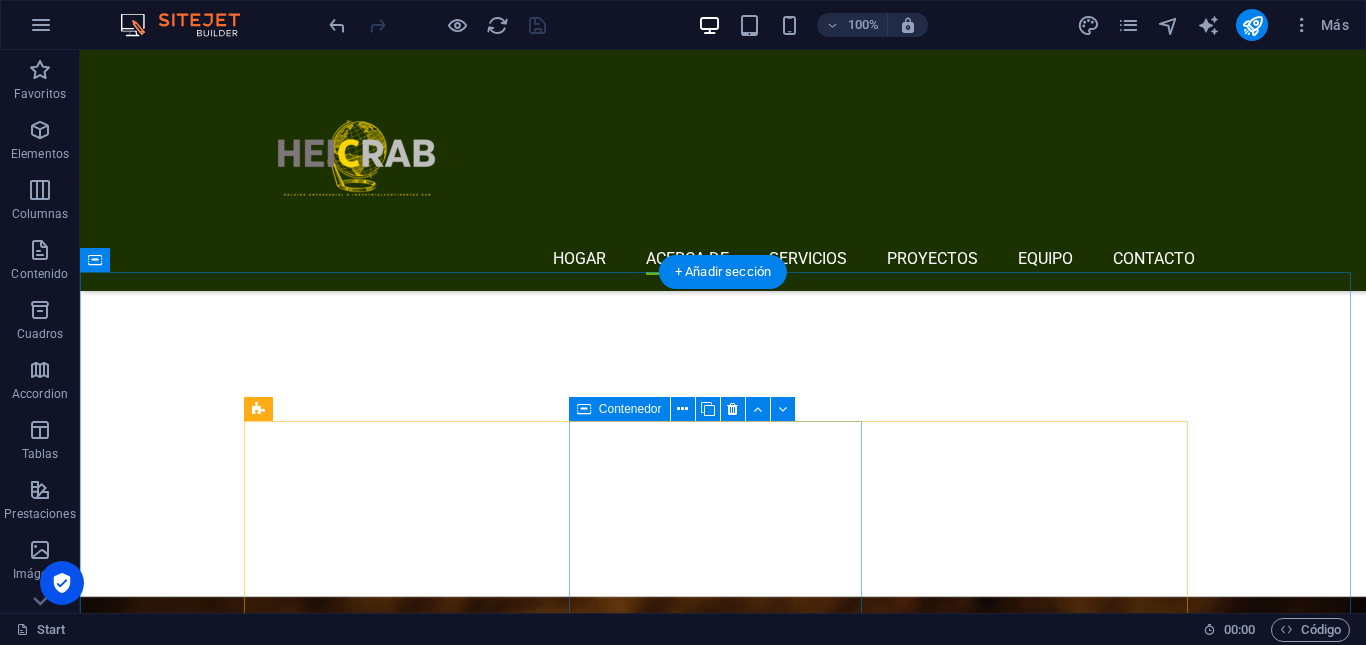 scroll, scrollTop: 2114, scrollLeft: 0, axis: vertical 